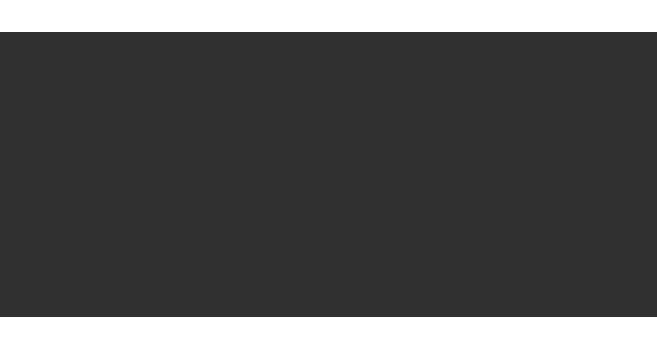 scroll, scrollTop: 0, scrollLeft: 0, axis: both 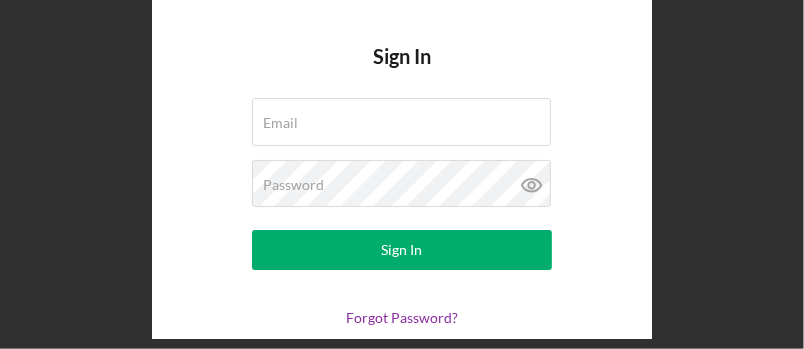 click on "Sign In Email Password Sign In Forgot Password?" at bounding box center (402, 174) 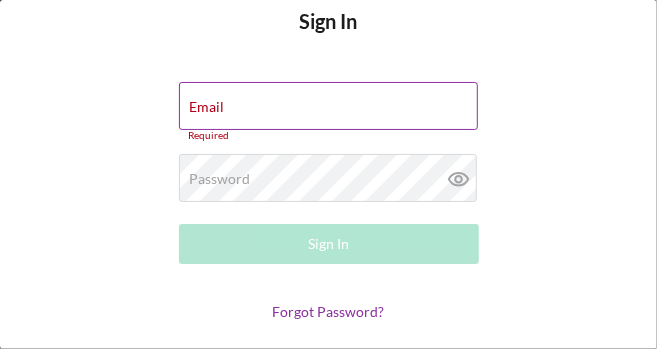 click on "Email Required" at bounding box center (329, 112) 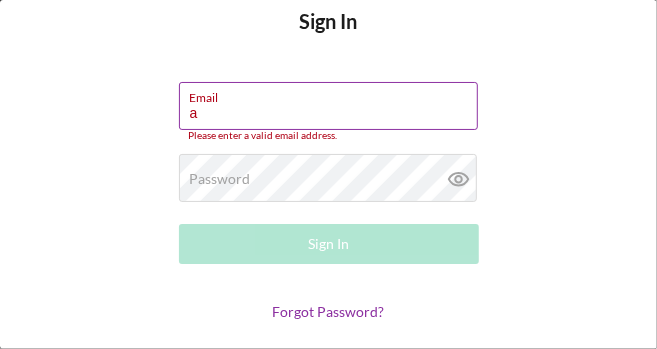 click on "a" at bounding box center [328, 106] 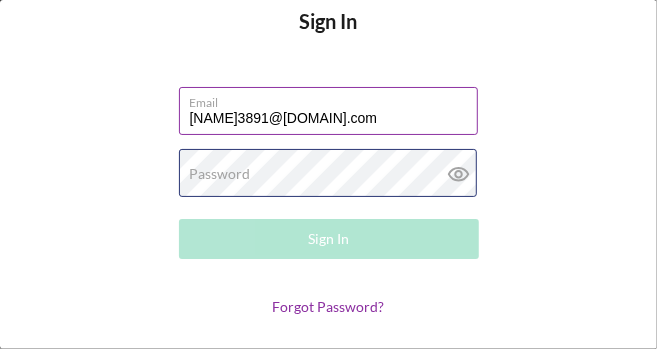 click on "Password Required" at bounding box center (329, 174) 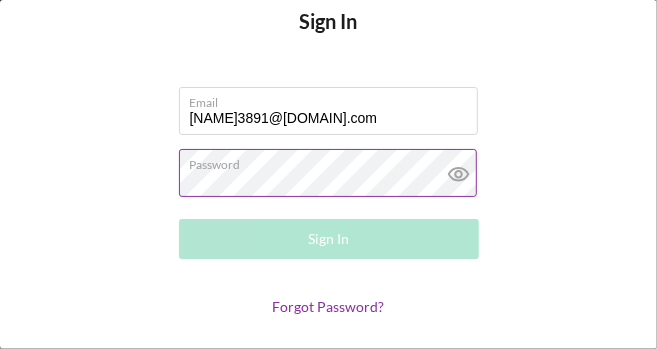 click on "Password Required" at bounding box center [329, 174] 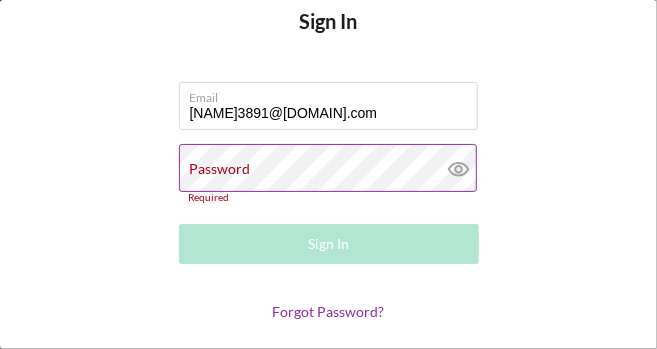 click on "Password Required" at bounding box center (329, 173) 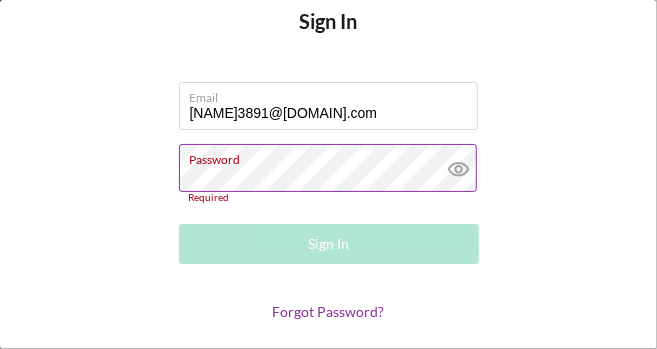 click 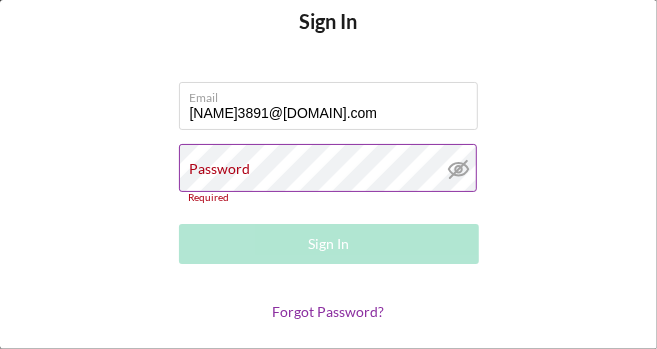 click on "Password Required" at bounding box center (329, 173) 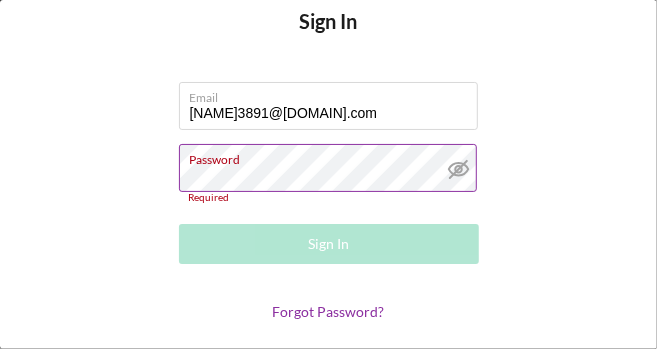click on "Password" at bounding box center (334, 156) 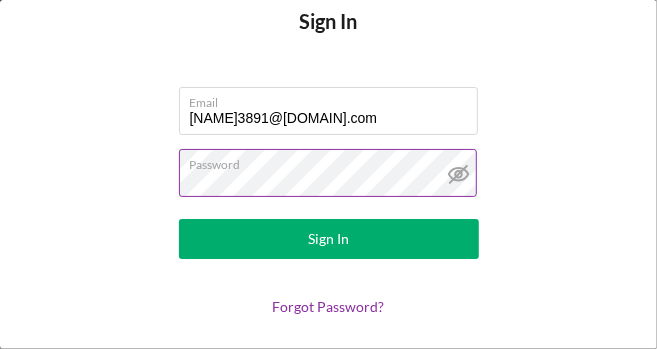 click on "Sign In" at bounding box center (329, 239) 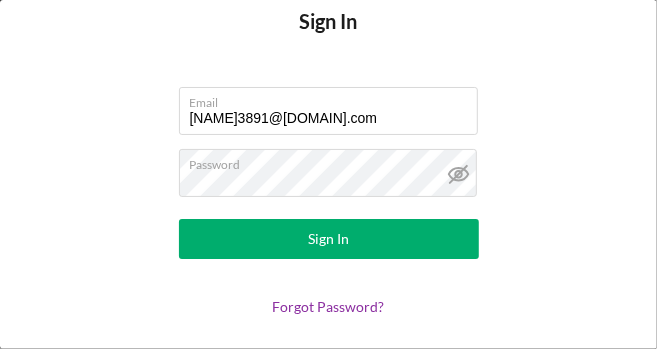 click on "Sign In" at bounding box center (328, 239) 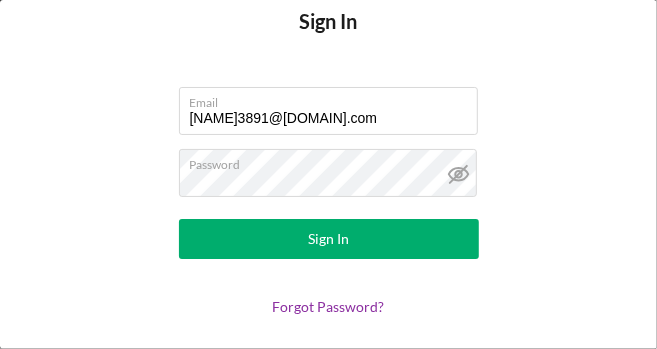 click on "Sign In" at bounding box center [328, 239] 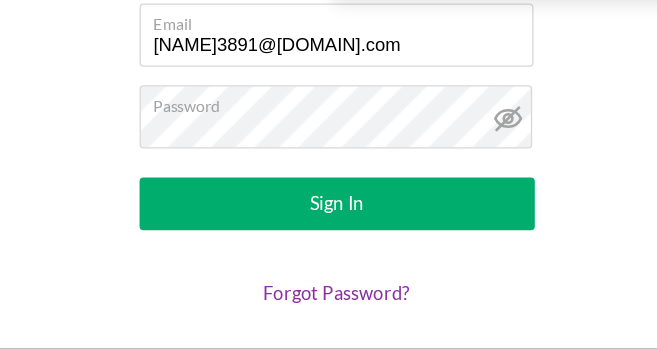 scroll, scrollTop: 0, scrollLeft: 0, axis: both 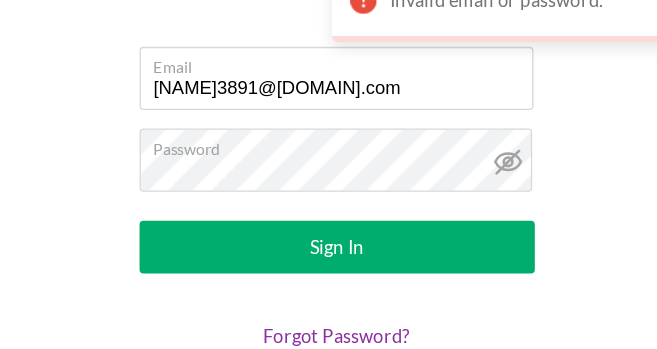 click on "Sign In" at bounding box center (328, 239) 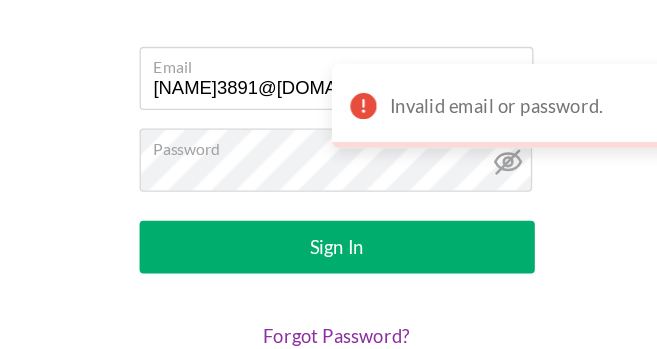 click on "Invalid email or password." at bounding box center [489, 132] 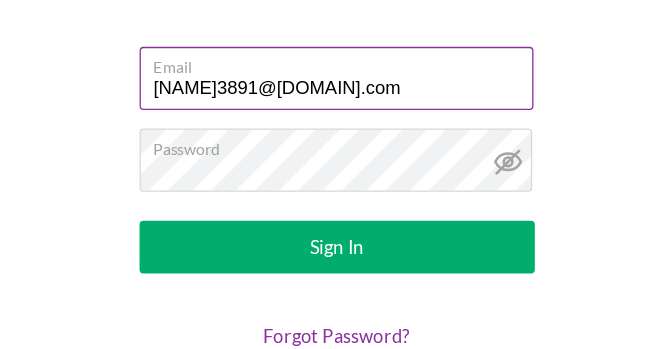click on "Invalid email or password. Invalid email or password." at bounding box center (481, 100) 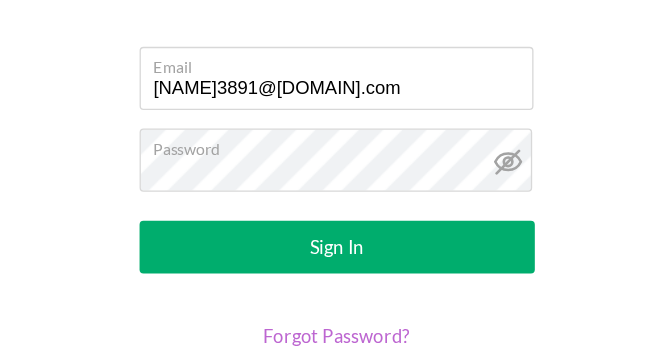 click on "Forgot Password?" at bounding box center [329, 306] 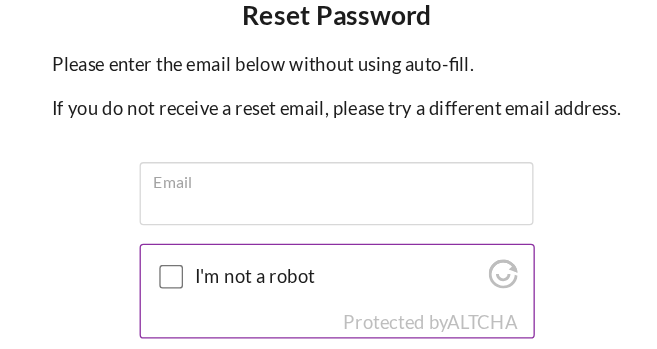 click on "I'm not a robot" at bounding box center [203, 226] 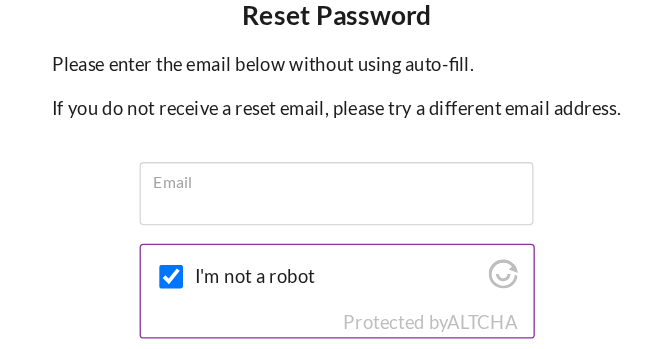 checkbox on "false" 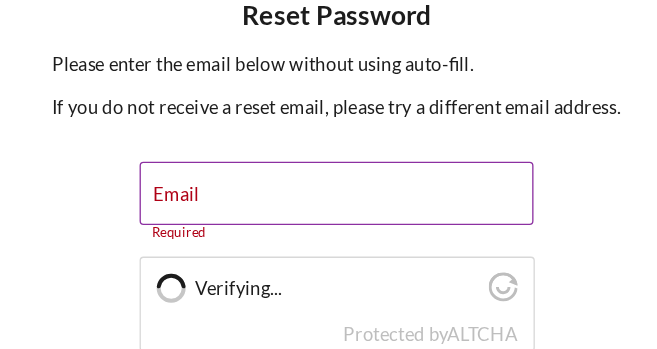 click on "Email Required" at bounding box center (329, 164) 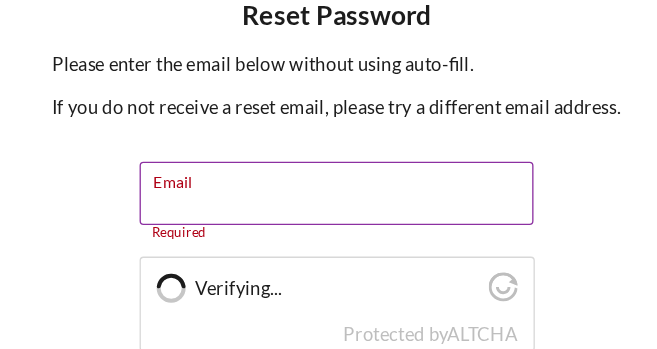 type on "[NAME]3891@[DOMAIN].com" 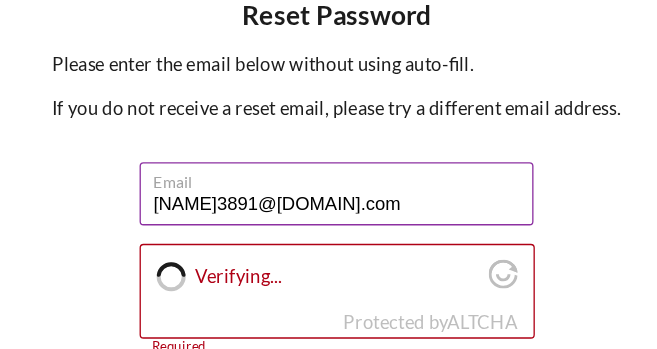 scroll, scrollTop: 0, scrollLeft: 0, axis: both 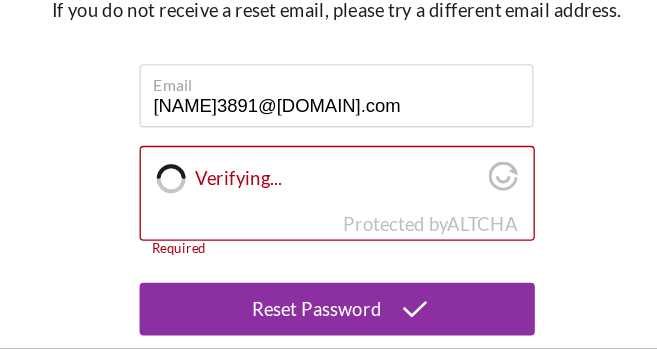 click on "Reset Password" at bounding box center [314, 319] 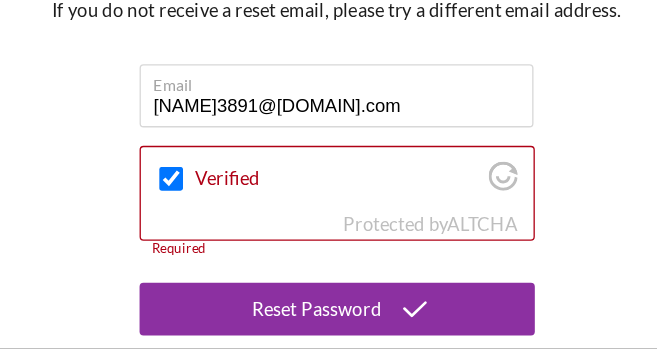checkbox on "true" 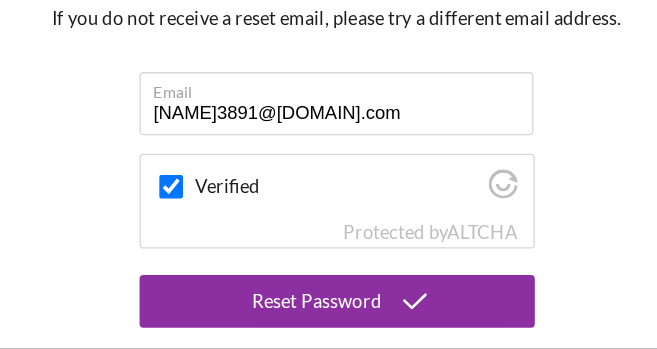 scroll, scrollTop: 0, scrollLeft: 0, axis: both 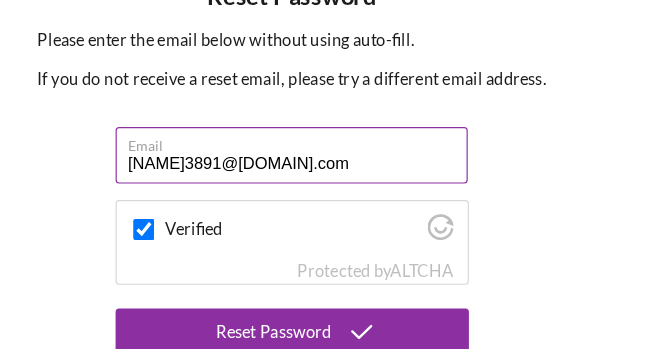 click on "[NAME]3891@[DOMAIN].com" at bounding box center [328, 163] 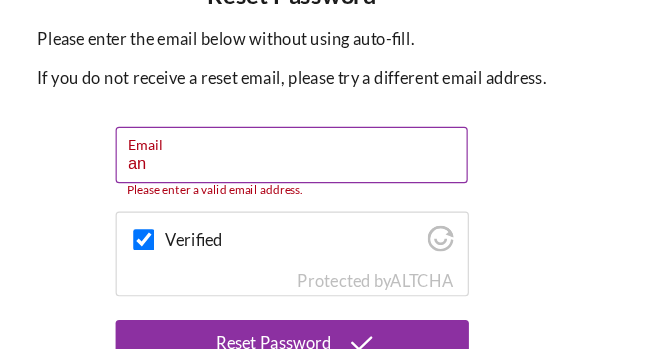type on "a" 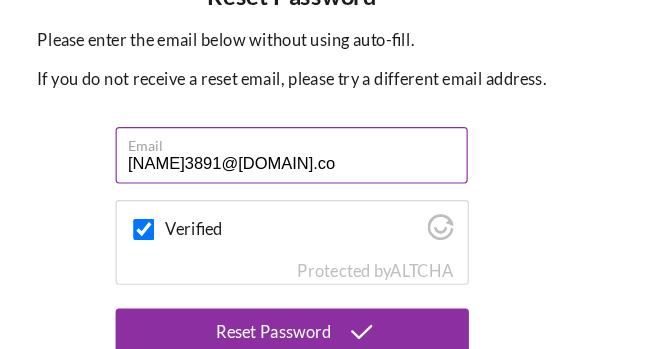 type on "[NAME]3891@[DOMAIN].com" 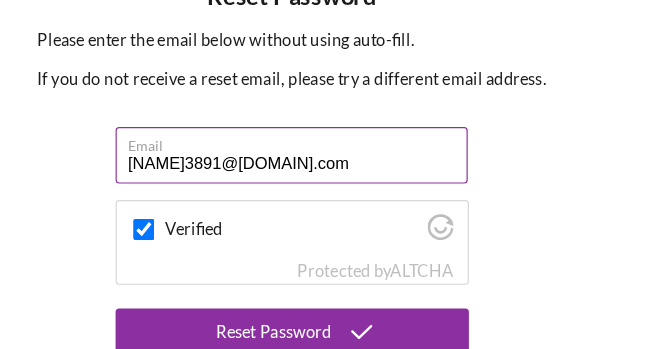 click on "Reset Password" at bounding box center (329, 313) 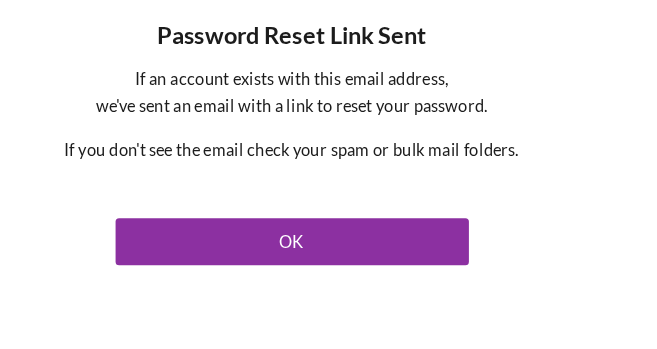 click on "OK" at bounding box center [328, 258] 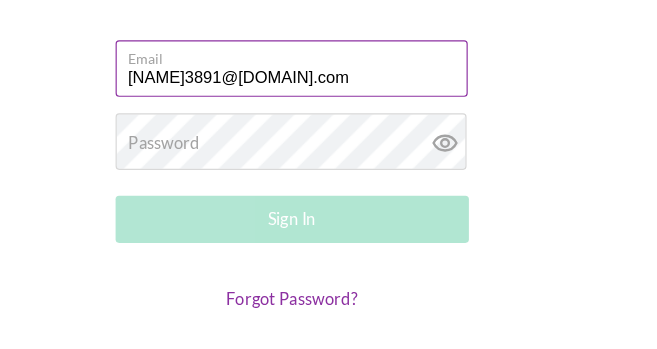 click on "[NAME]3891@[DOMAIN].com" at bounding box center (328, 111) 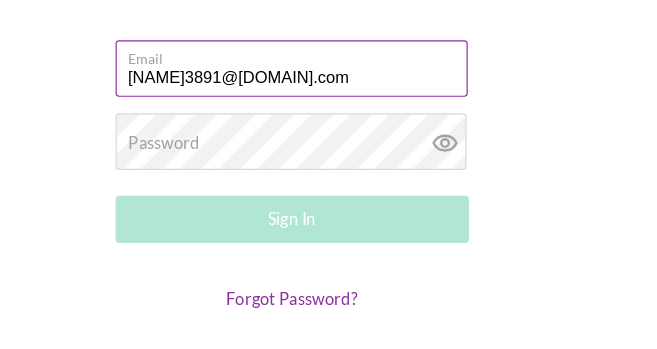 click on "[NAME]3891@[DOMAIN].com" at bounding box center (328, 111) 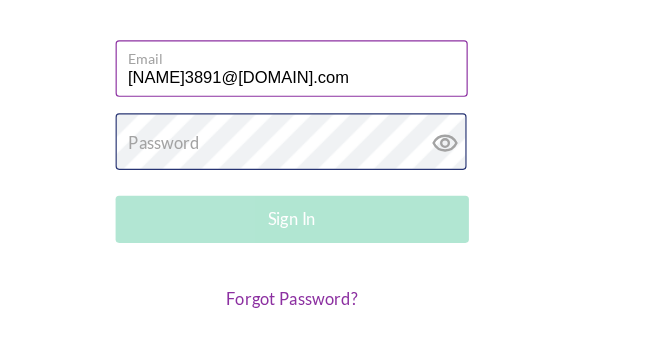 click on "Password Required" at bounding box center [329, 174] 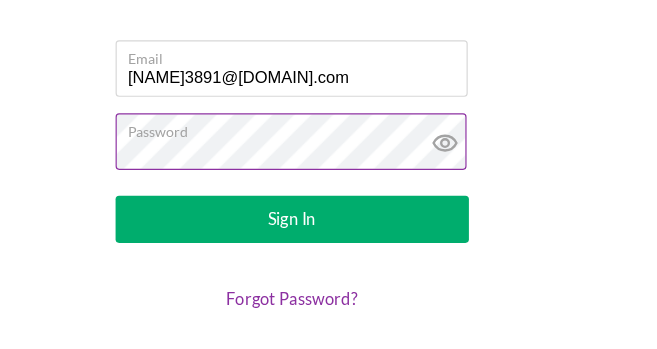 click 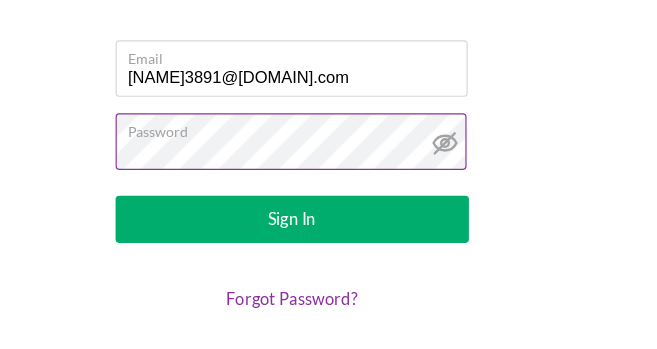 click on "Sign In" at bounding box center [329, 239] 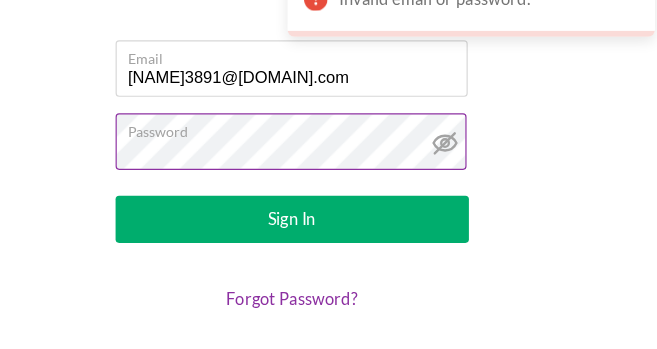 click 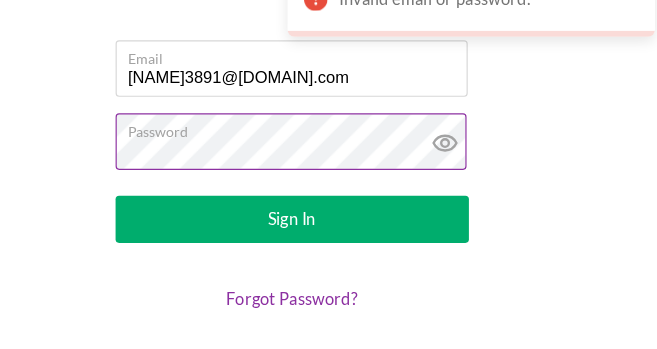 click on "Sign In" at bounding box center [328, 239] 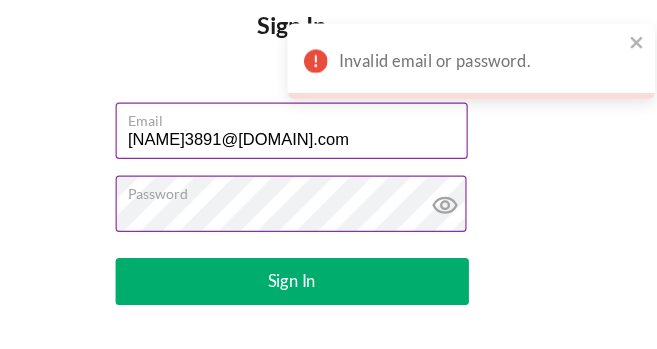 click on "[NAME]3891@[DOMAIN].com" at bounding box center (328, 111) 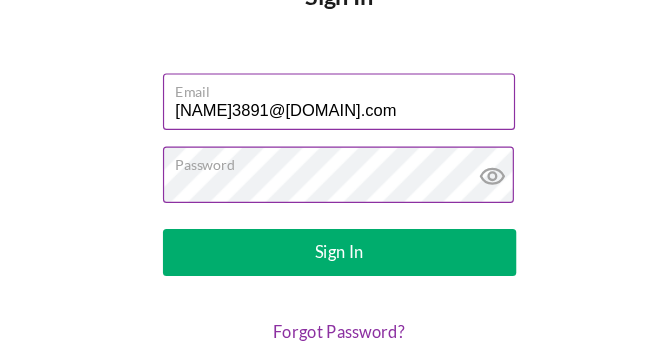scroll, scrollTop: 0, scrollLeft: 0, axis: both 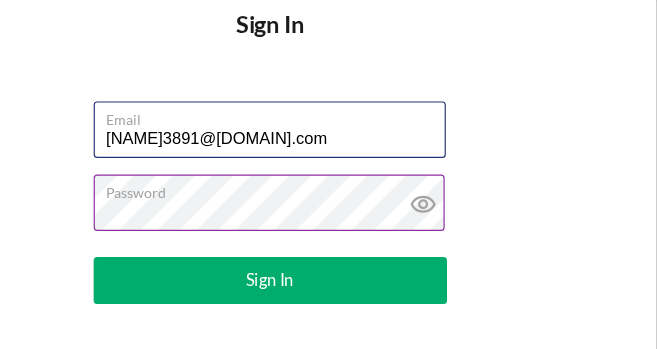 type on "[NAME]3891@[DOMAIN].com" 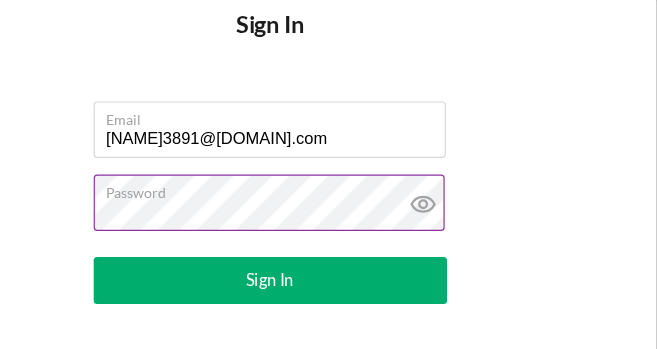 click on "Sign In" at bounding box center [328, 239] 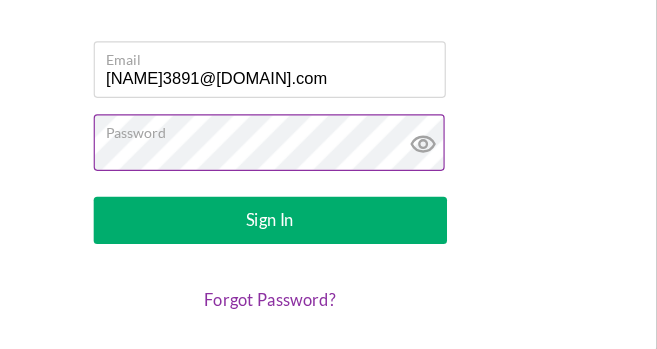 click on "Sign In" at bounding box center [328, 239] 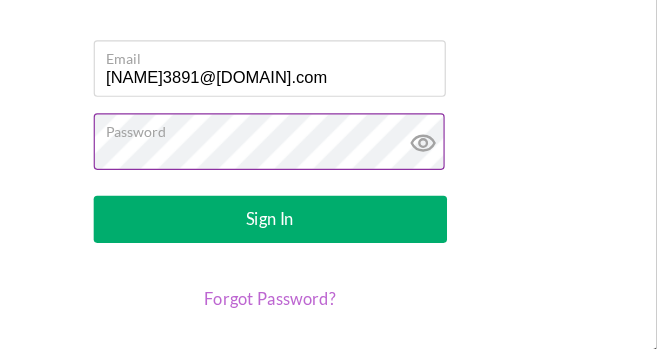 click on "Forgot Password?" at bounding box center (329, 306) 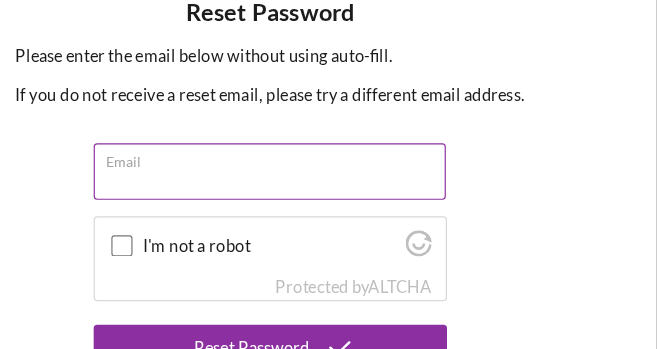 click on "Email" at bounding box center (328, 163) 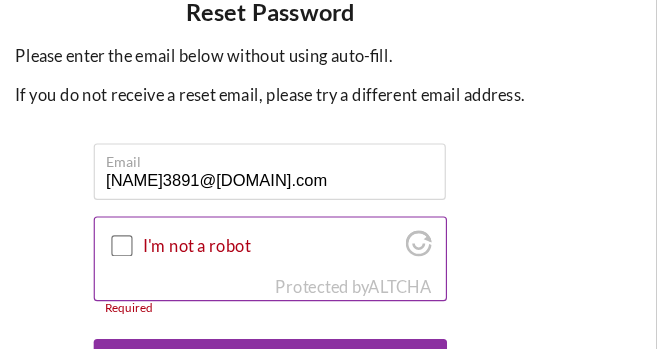 click on "I'm not a robot" at bounding box center (203, 220) 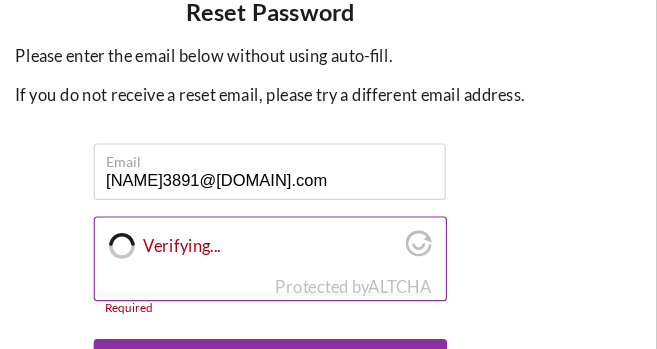 checkbox on "true" 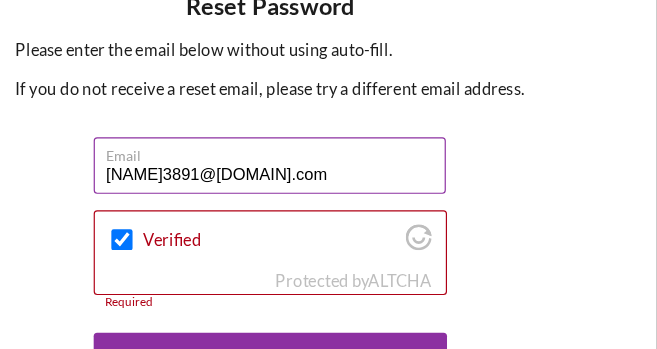 click on "[NAME]3891@[DOMAIN].com" at bounding box center (328, 157) 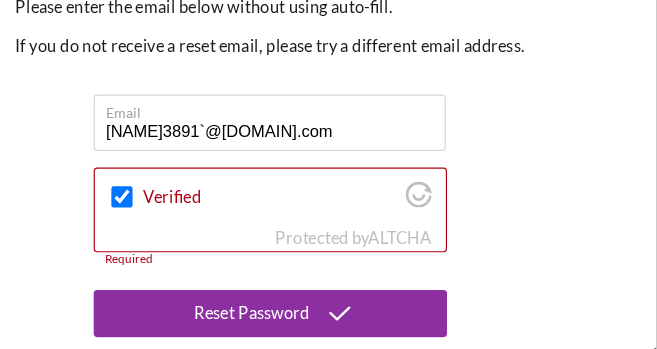 click on "Reset Password" at bounding box center (314, 319) 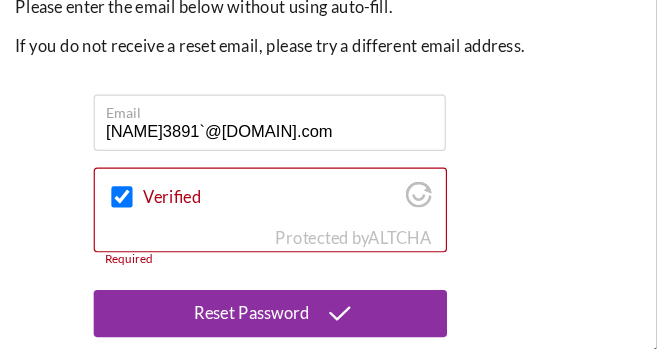 click on "Reset Password" at bounding box center [314, 319] 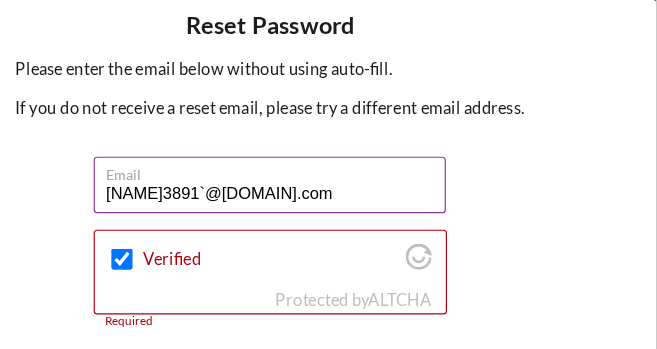 click on "[NAME]3891`@[DOMAIN].com" at bounding box center (328, 157) 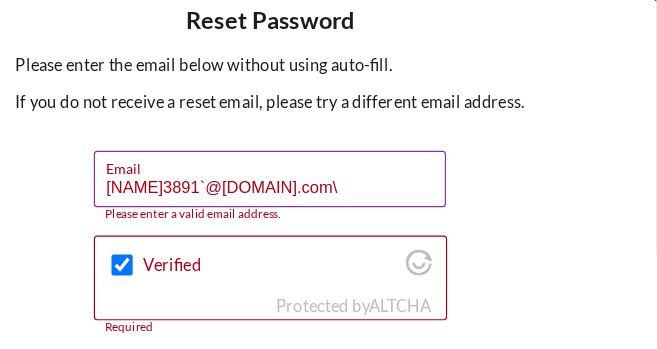 type on "[NAME]3891`@[DOMAIN].com\" 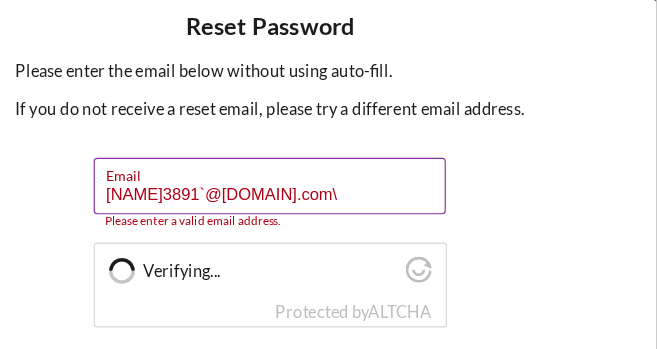 checkbox on "true" 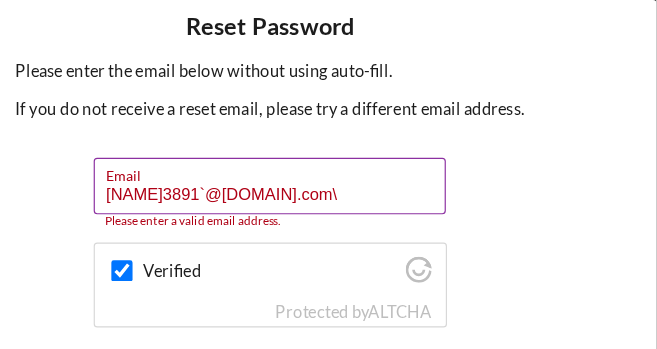 click on "[NAME]3891`@[DOMAIN].com\" at bounding box center (328, 158) 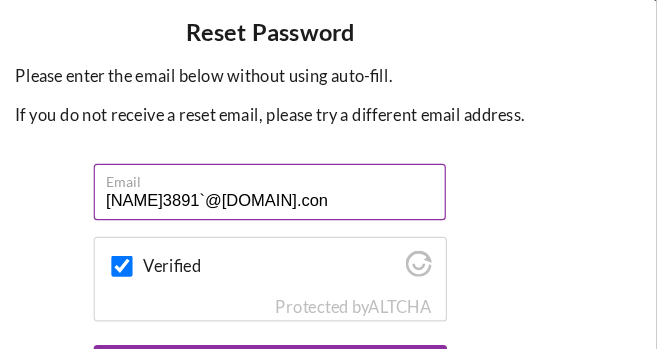 click on "Reset Password" at bounding box center [329, 313] 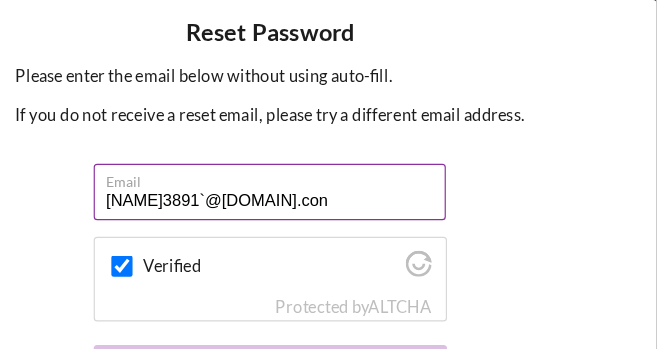 type on "[NAME]3891`@[DOMAIN].co" 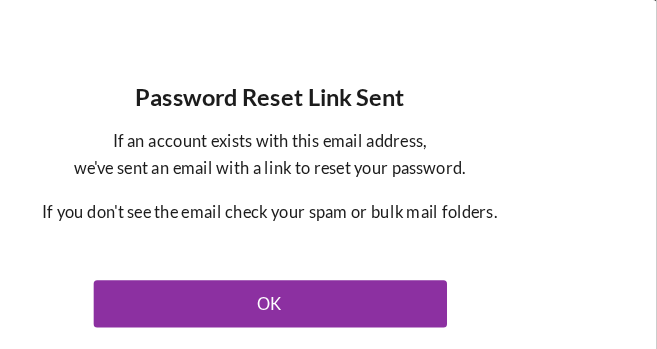 click on "OK" at bounding box center (328, 258) 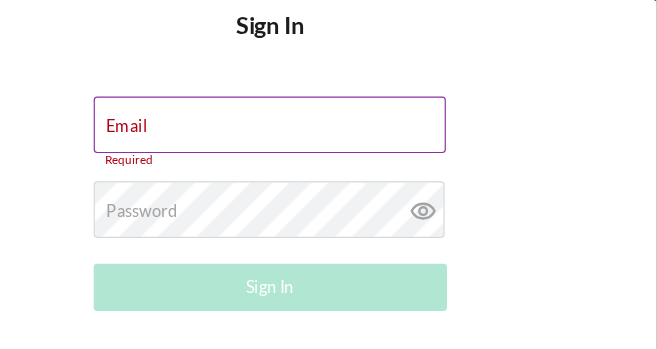click on "Email" at bounding box center [328, 106] 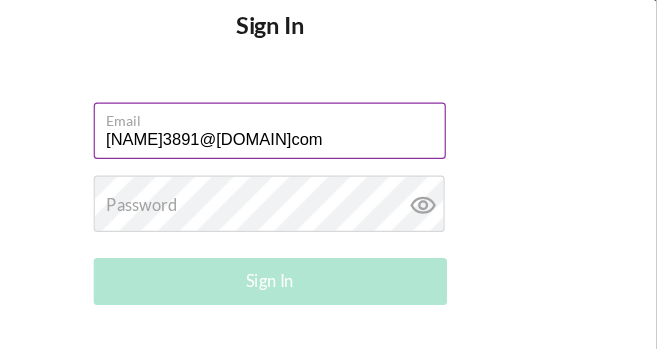type on "[NAME]3891@[DOMAIN]com" 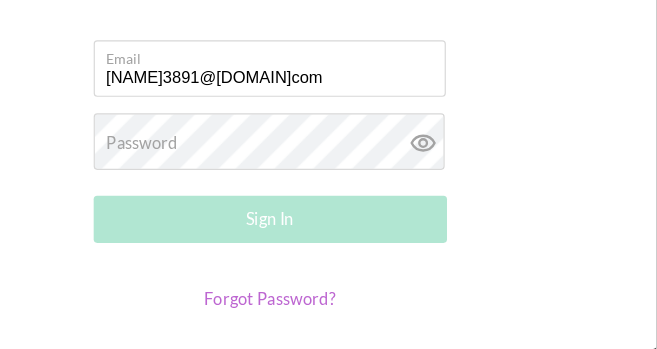 click on "Forgot Password?" at bounding box center (329, 306) 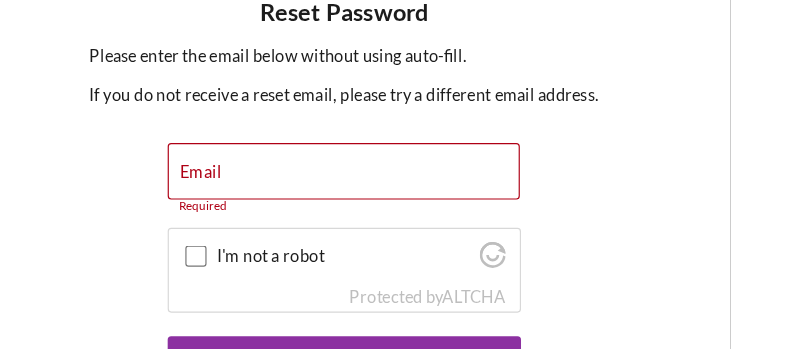 scroll, scrollTop: 0, scrollLeft: 0, axis: both 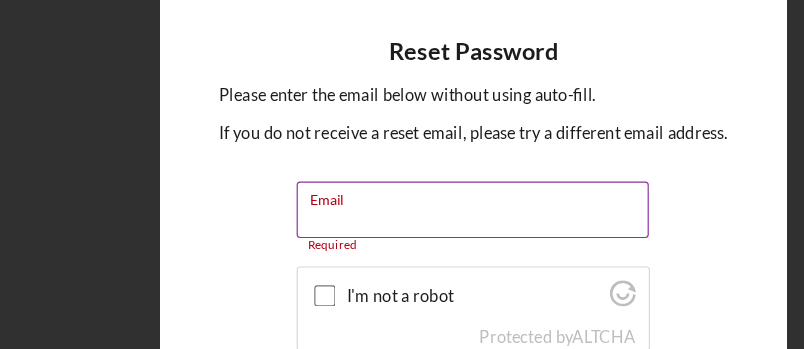 click on "Email" at bounding box center [401, 191] 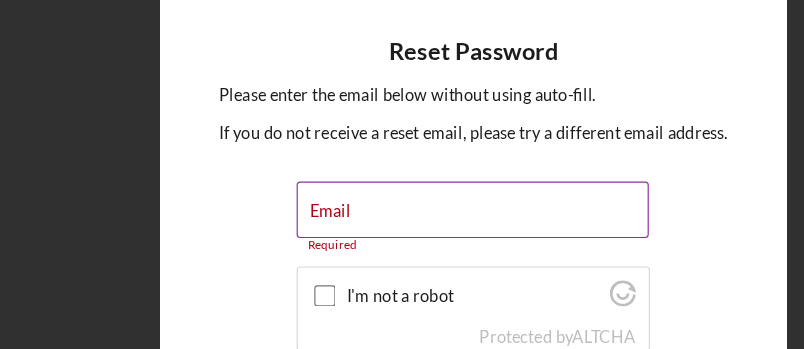 click on "Email" at bounding box center (401, 191) 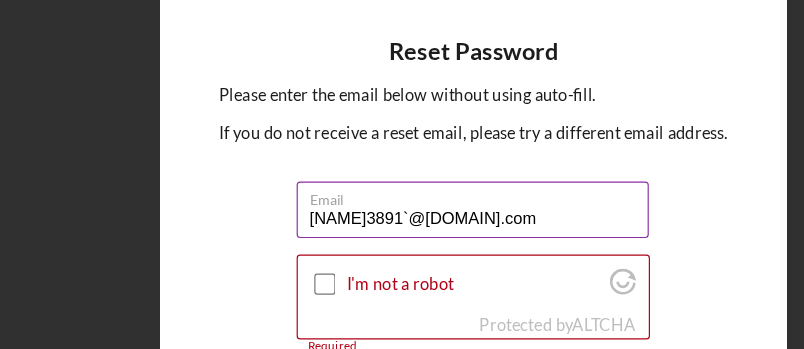 click on "[NAME]3891`@[DOMAIN].com" at bounding box center (401, 191) 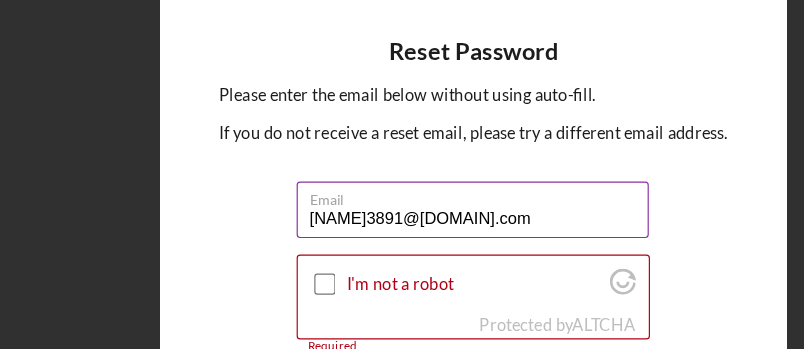 type on "[NAME]3891@[DOMAIN].com" 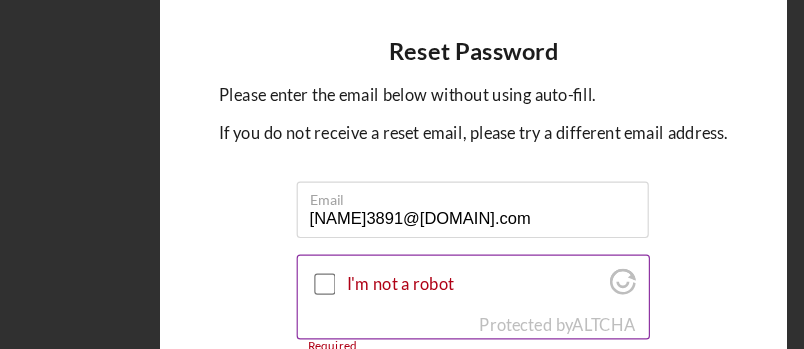 click on "I'm not a robot" at bounding box center [276, 254] 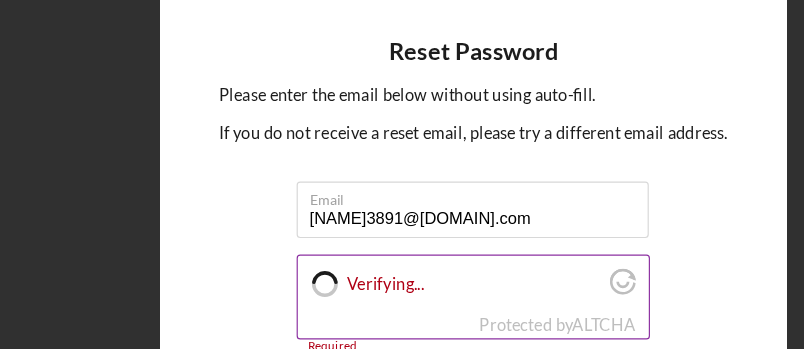 checkbox on "true" 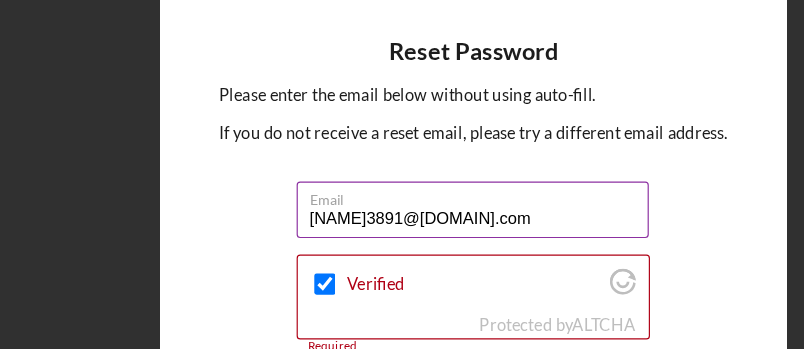 click on "[NAME]3891@[DOMAIN].com" at bounding box center (401, 191) 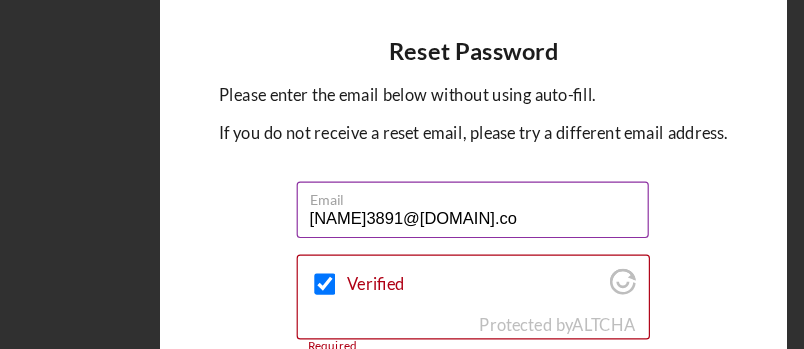 type on "[NAME]3891@[DOMAIN].com" 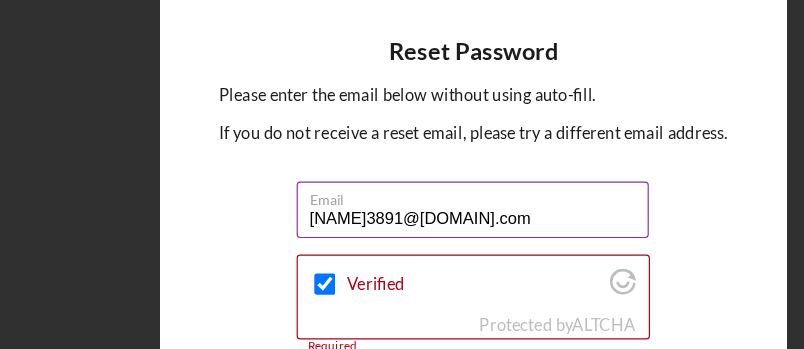 click on "Reset Password" at bounding box center (402, 353) 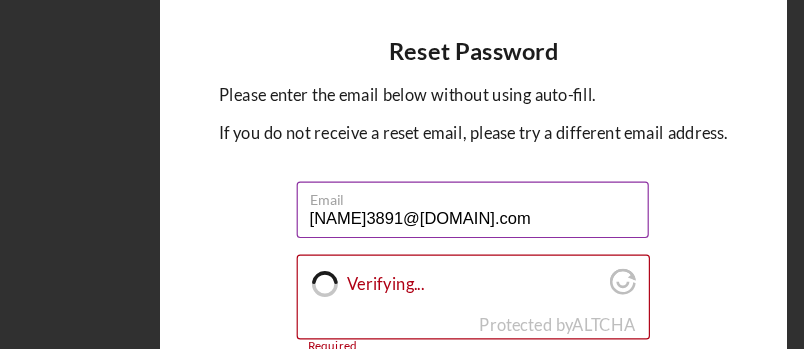 checkbox on "true" 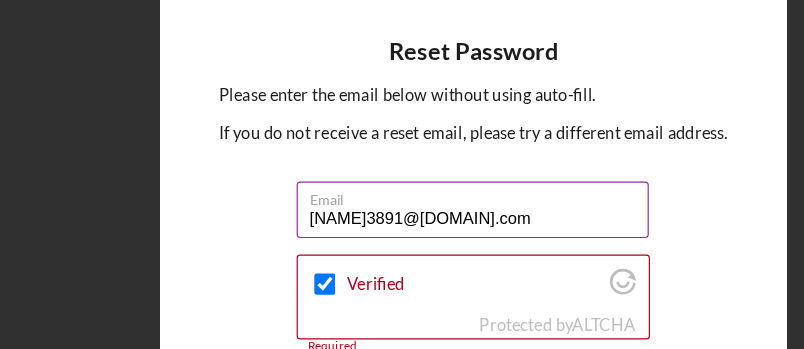 click on "[NAME]3891@[DOMAIN].com" at bounding box center [401, 191] 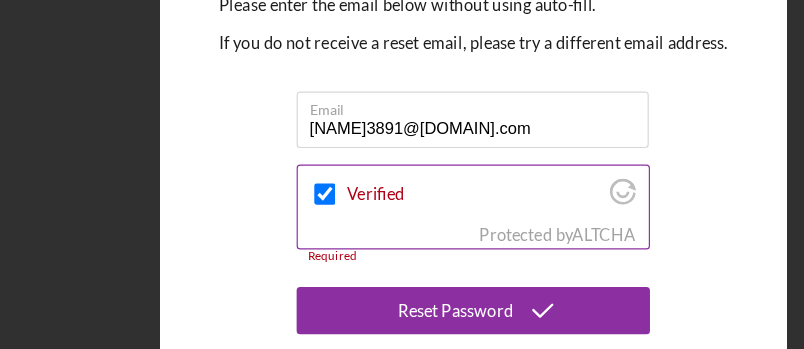 click on "ALTCHA" at bounding box center [513, 211] 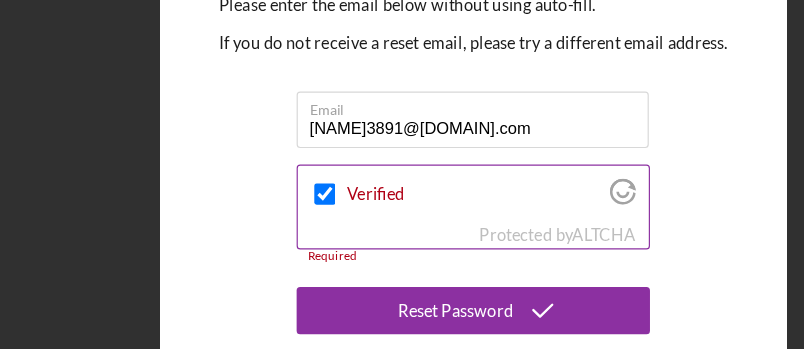 click 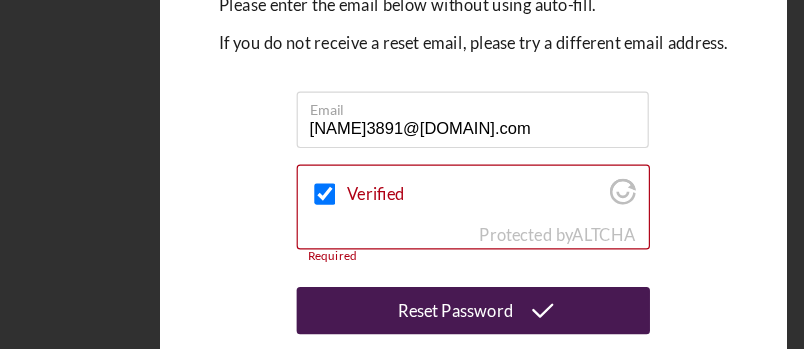 click on "Reset Password" at bounding box center (387, 276) 